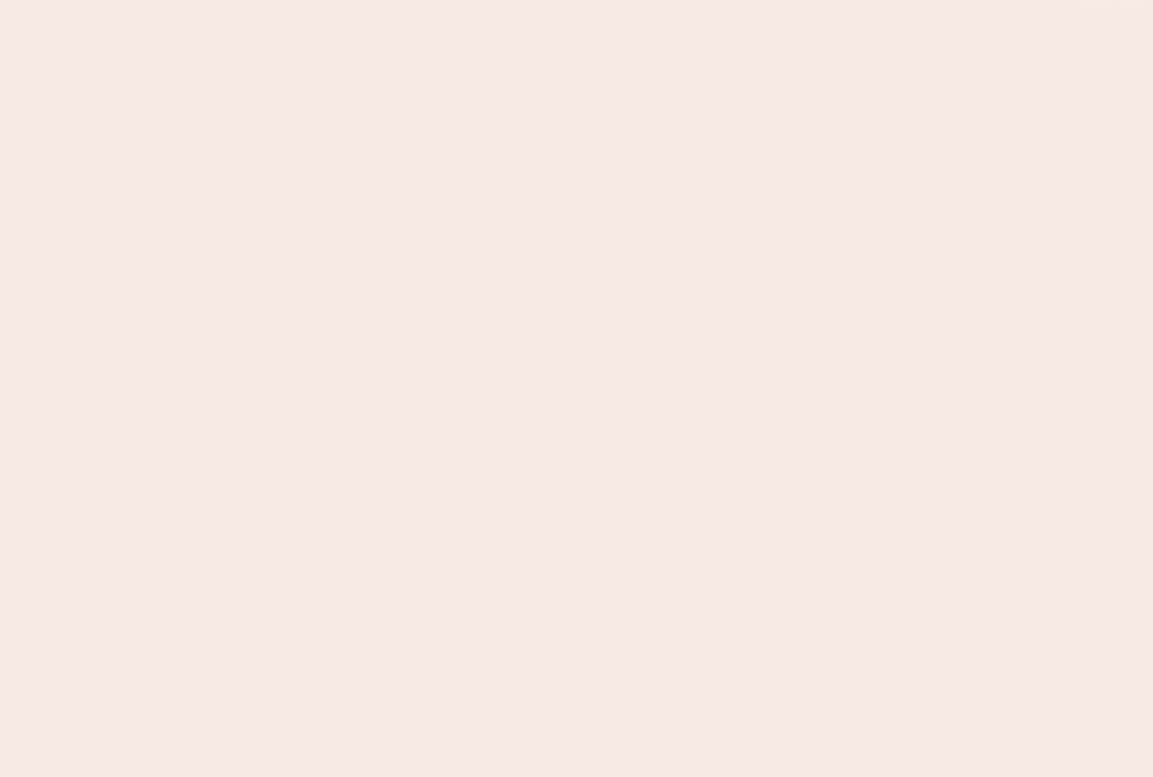 scroll, scrollTop: 0, scrollLeft: 0, axis: both 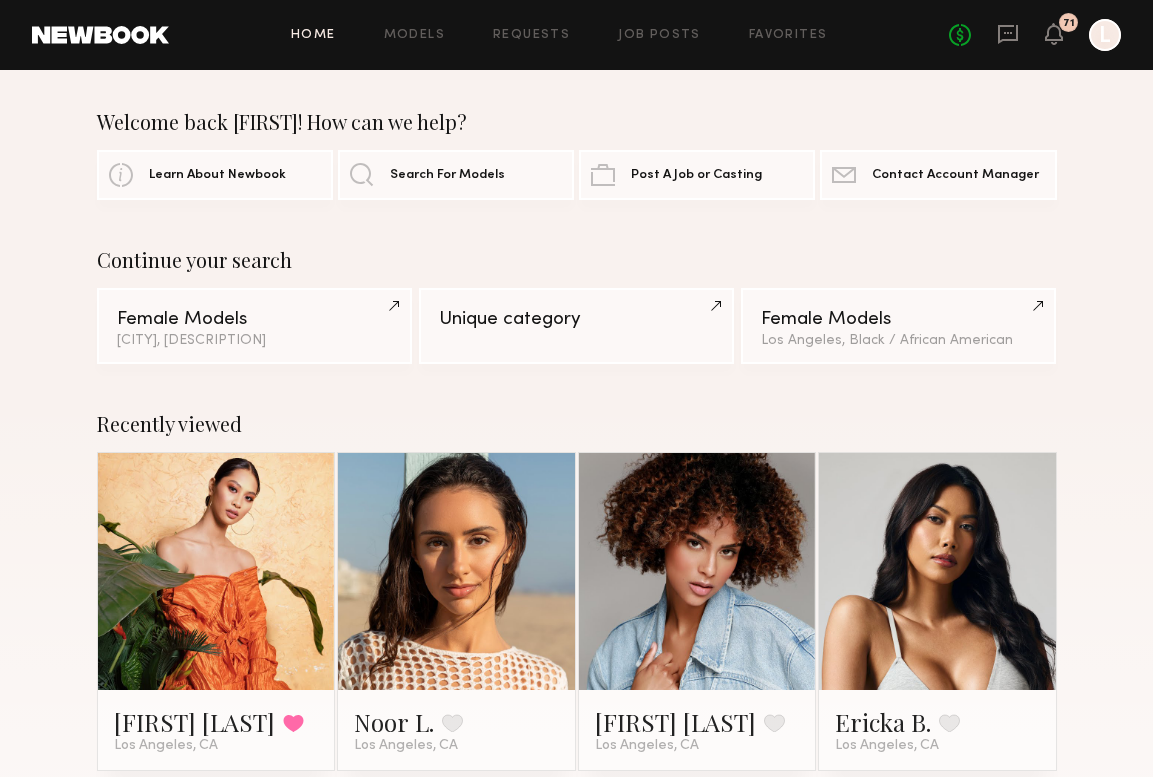 click 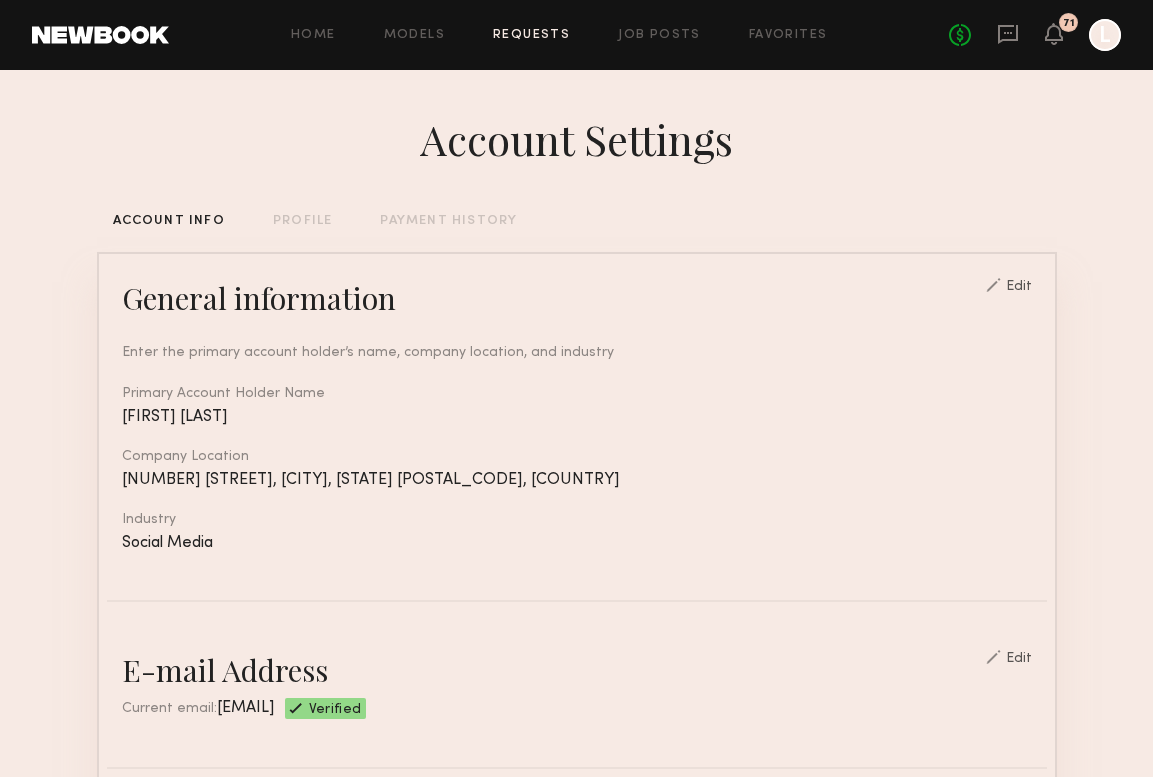 click on "Requests" 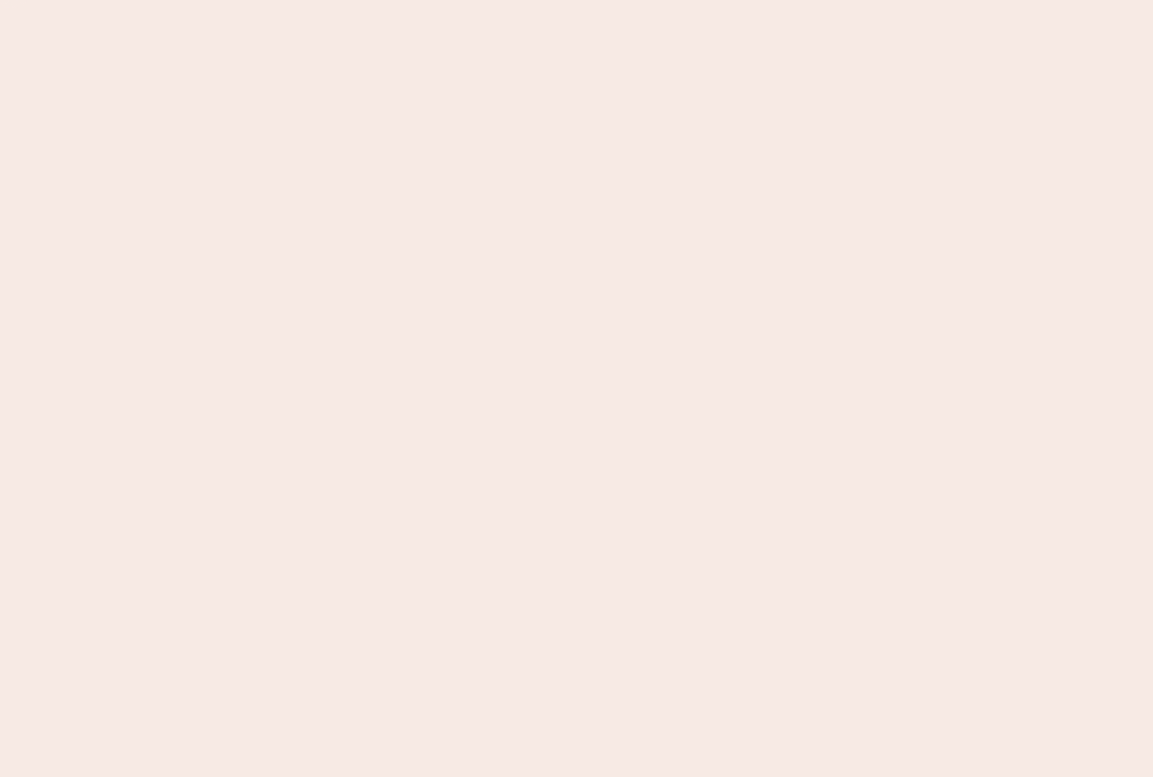 scroll, scrollTop: 0, scrollLeft: 0, axis: both 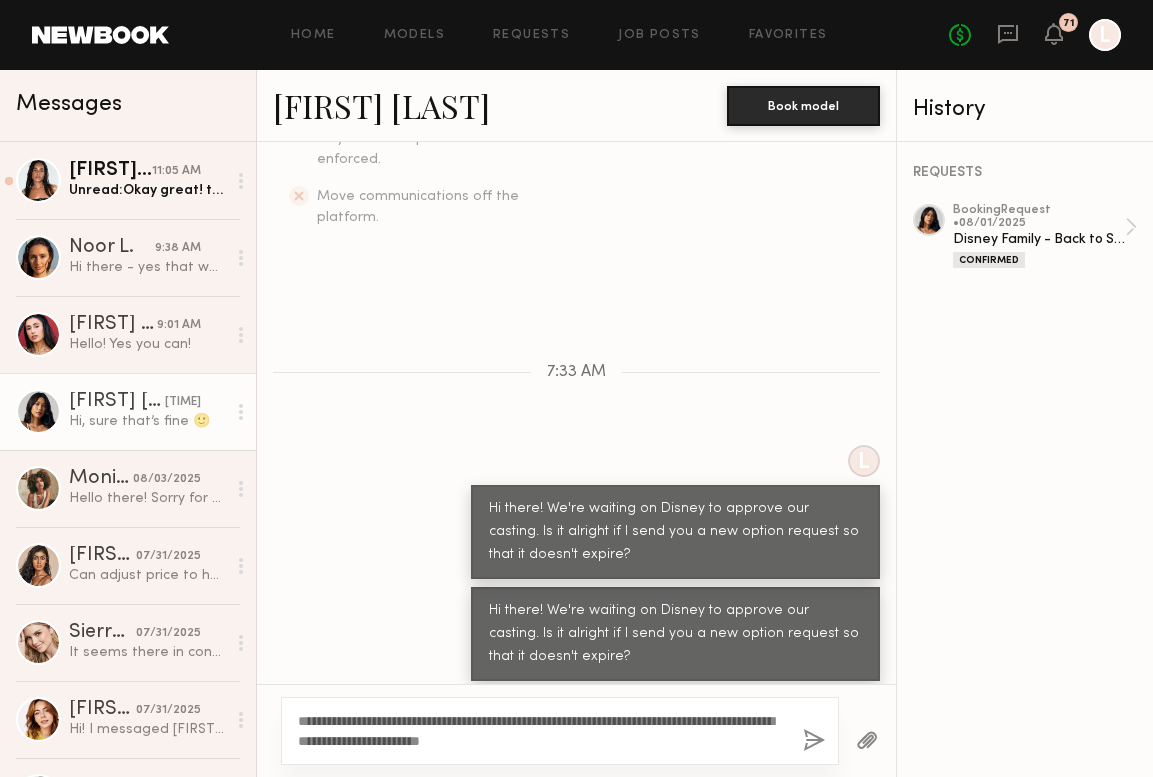 click on "**********" 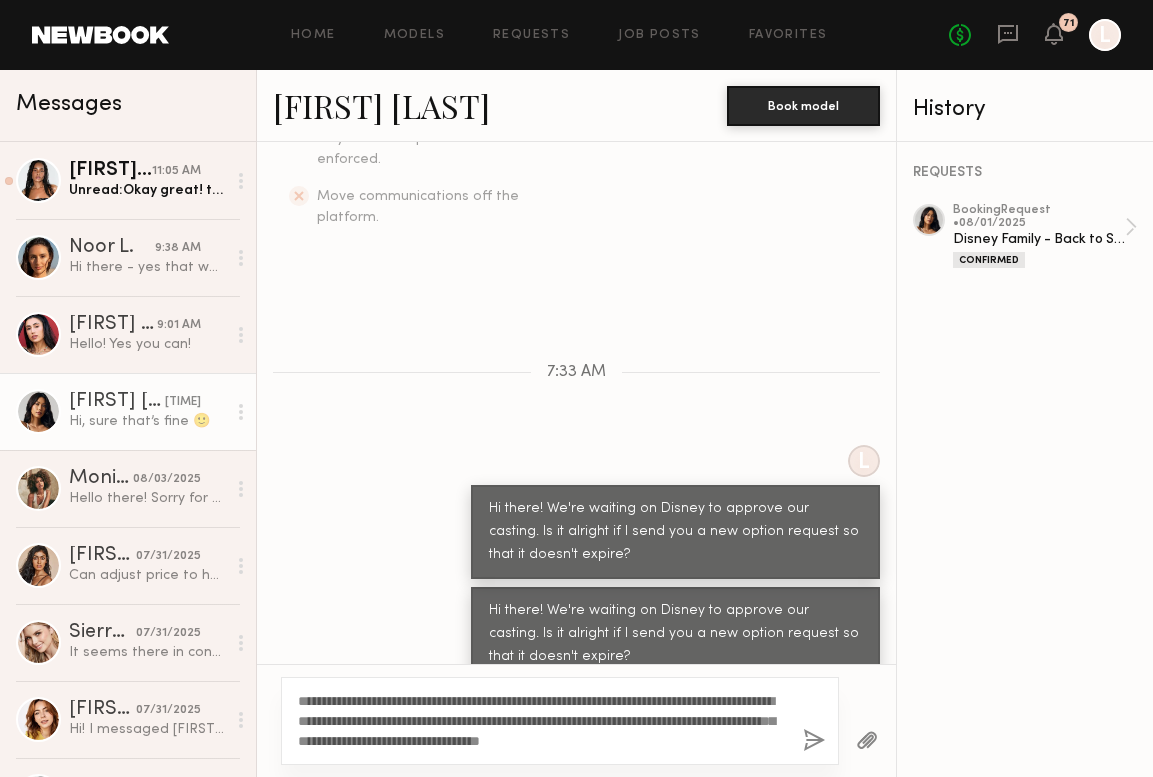 type on "**********" 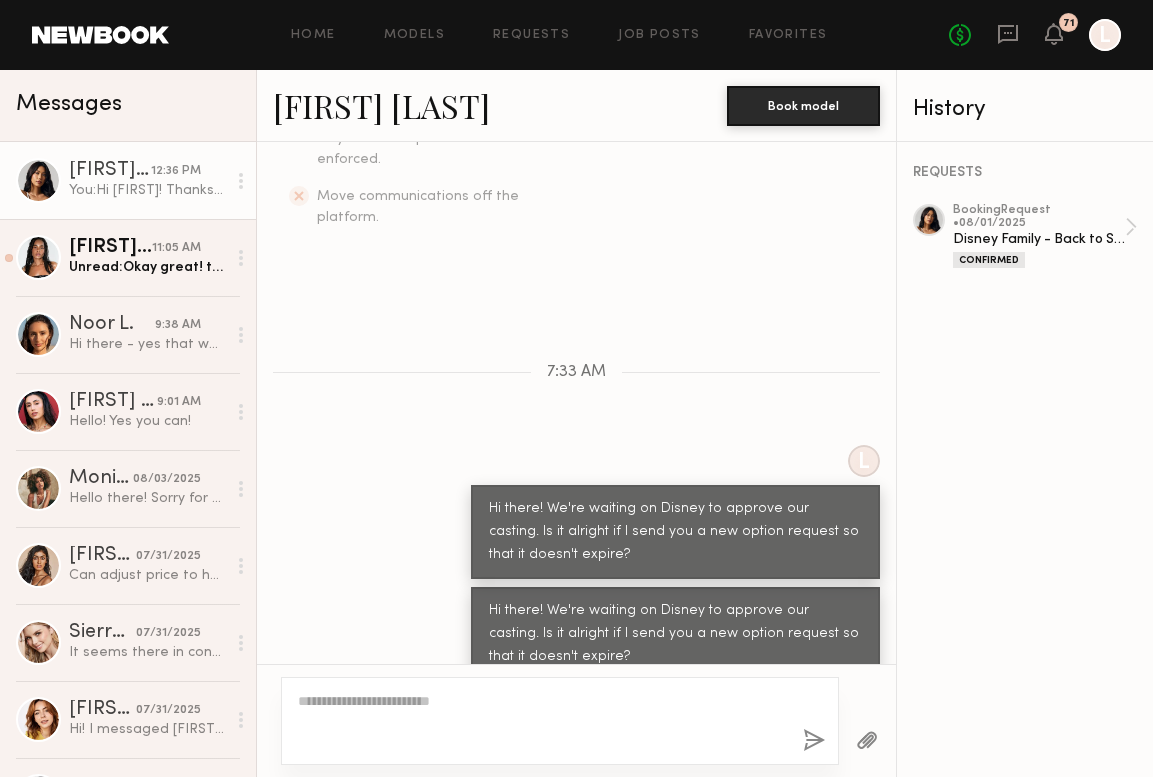 scroll, scrollTop: 1015, scrollLeft: 0, axis: vertical 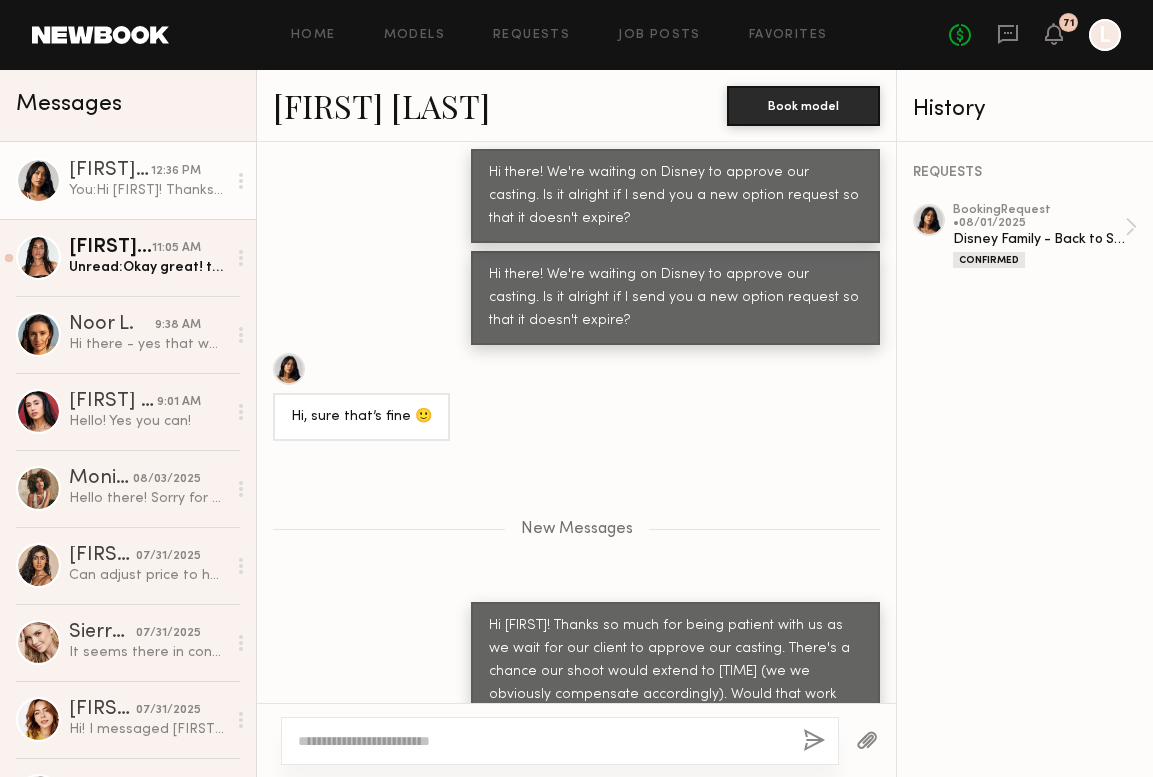 click 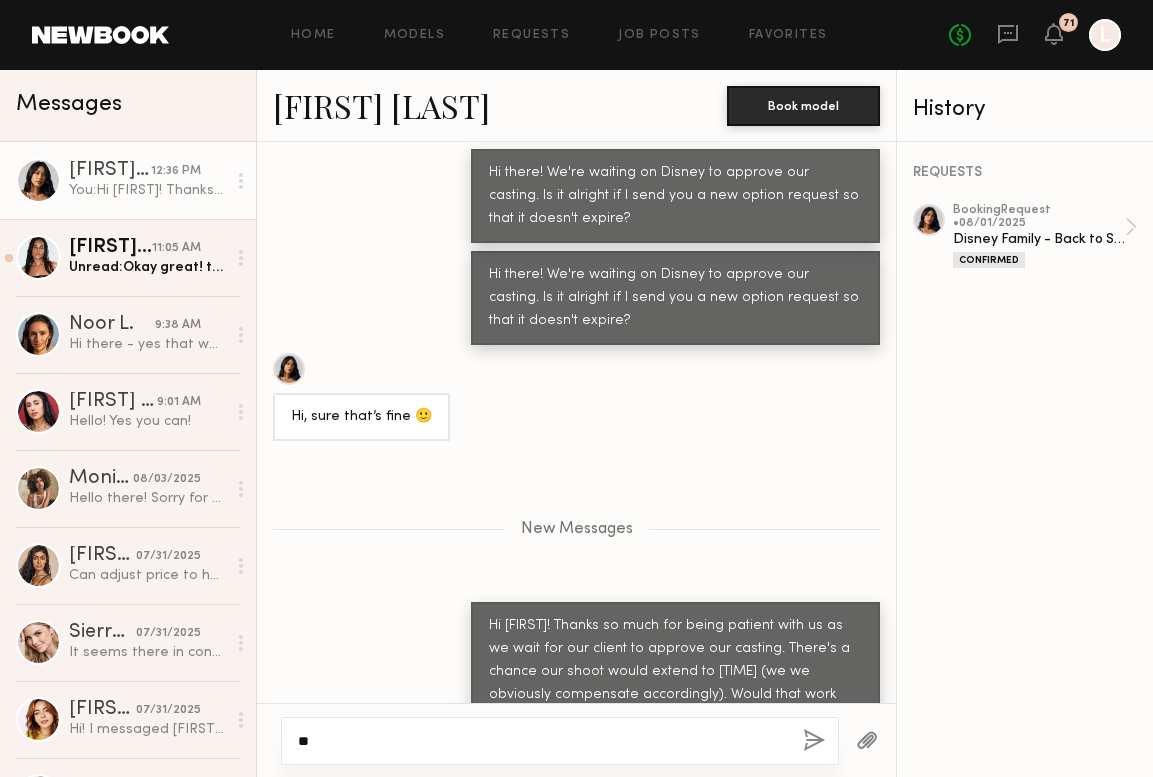 type on "*" 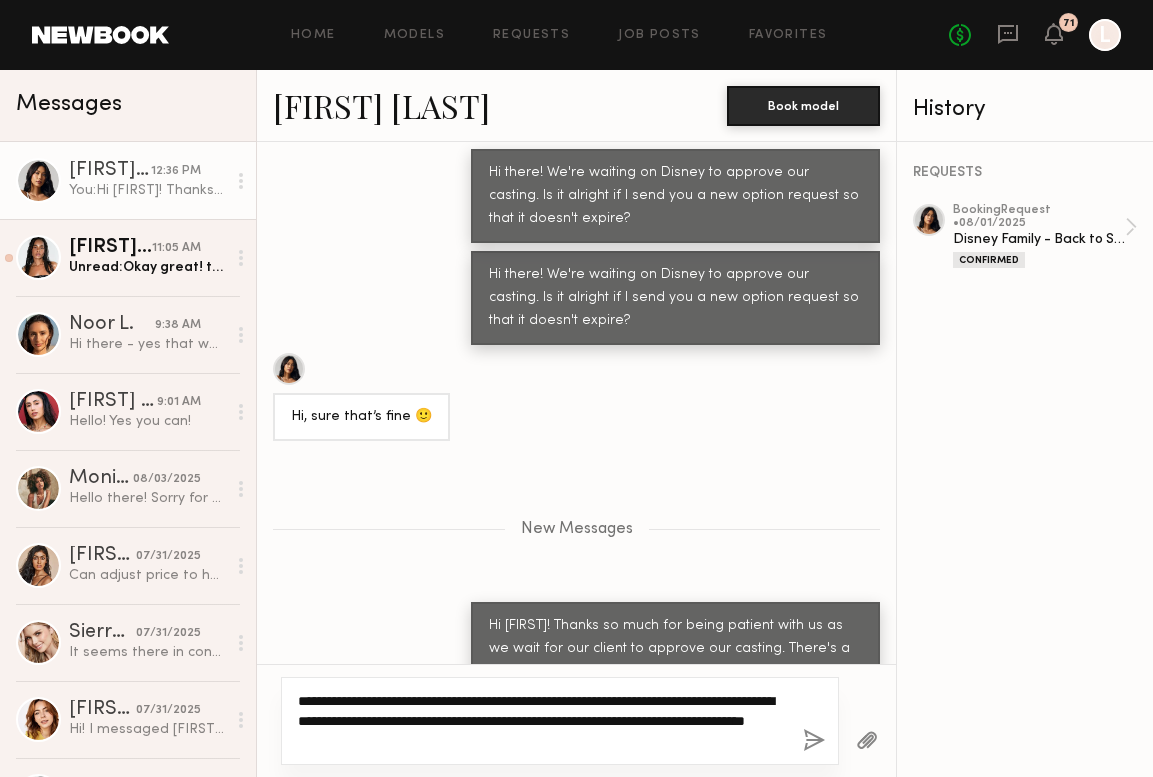 type on "**********" 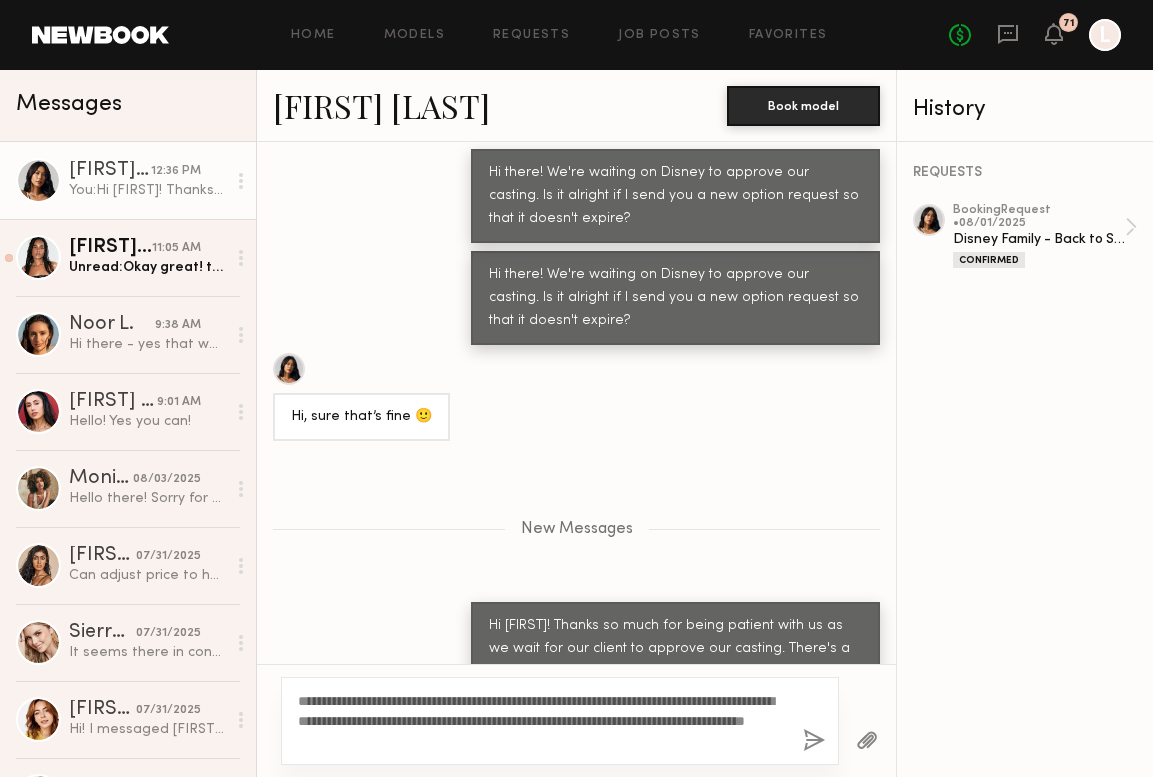 click on "**********" 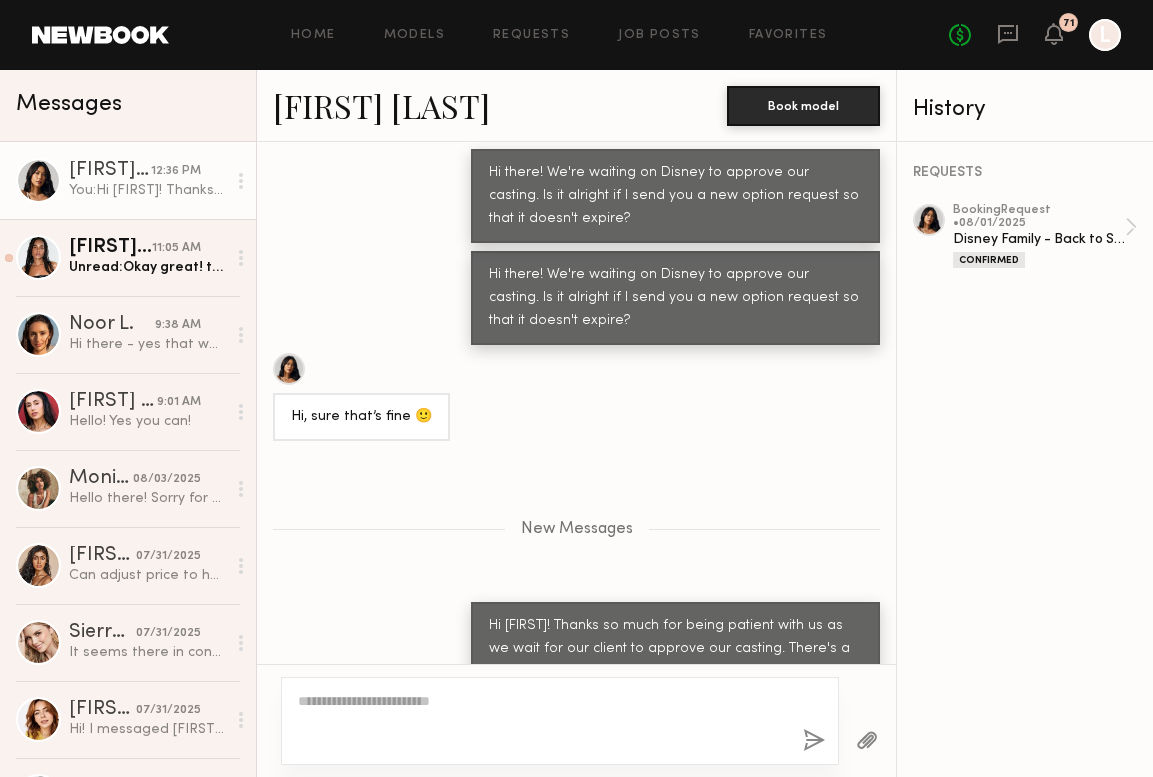 scroll, scrollTop: 1176, scrollLeft: 0, axis: vertical 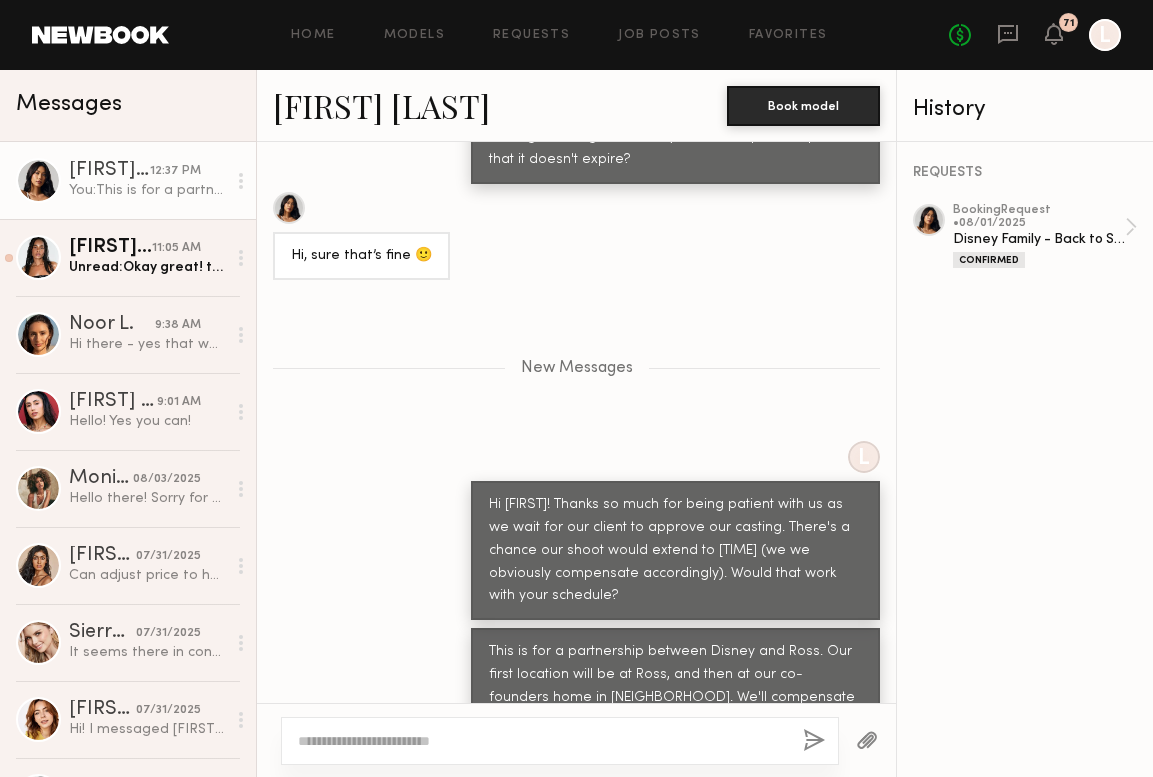 click on "Home Models Requests Job Posts Favorites Sign Out No fees up to $5,000 71 L" 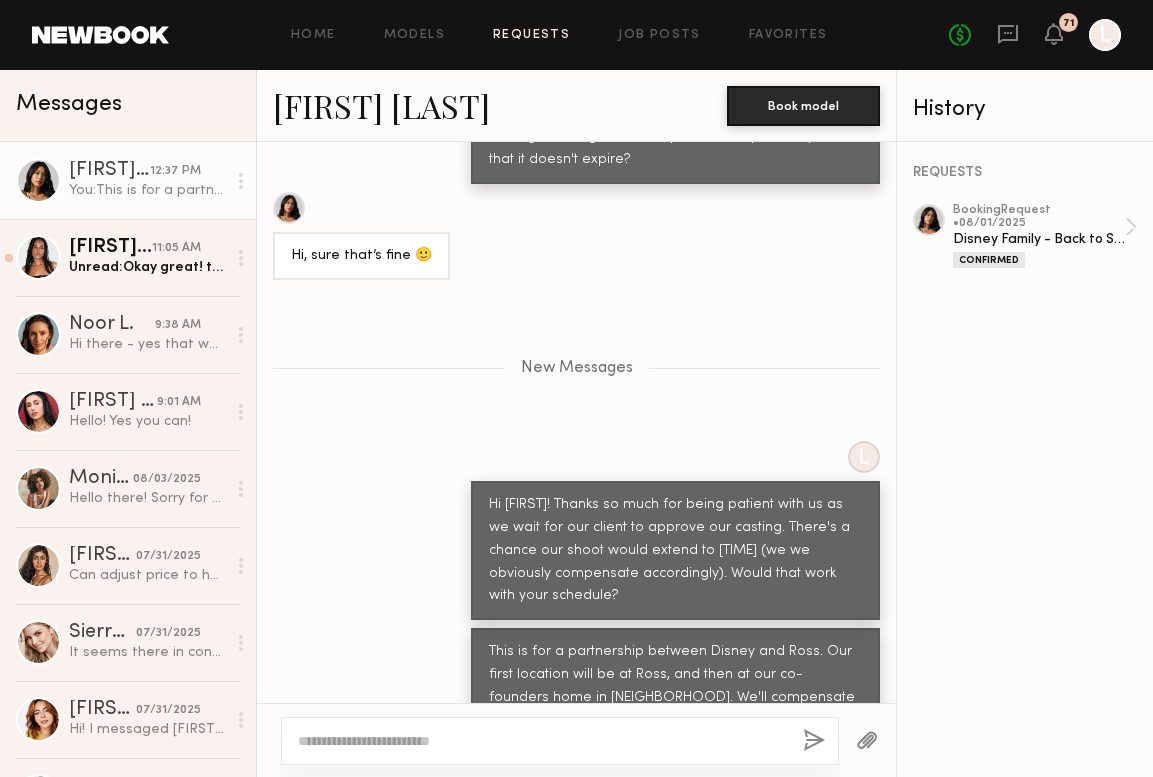 click on "Requests" 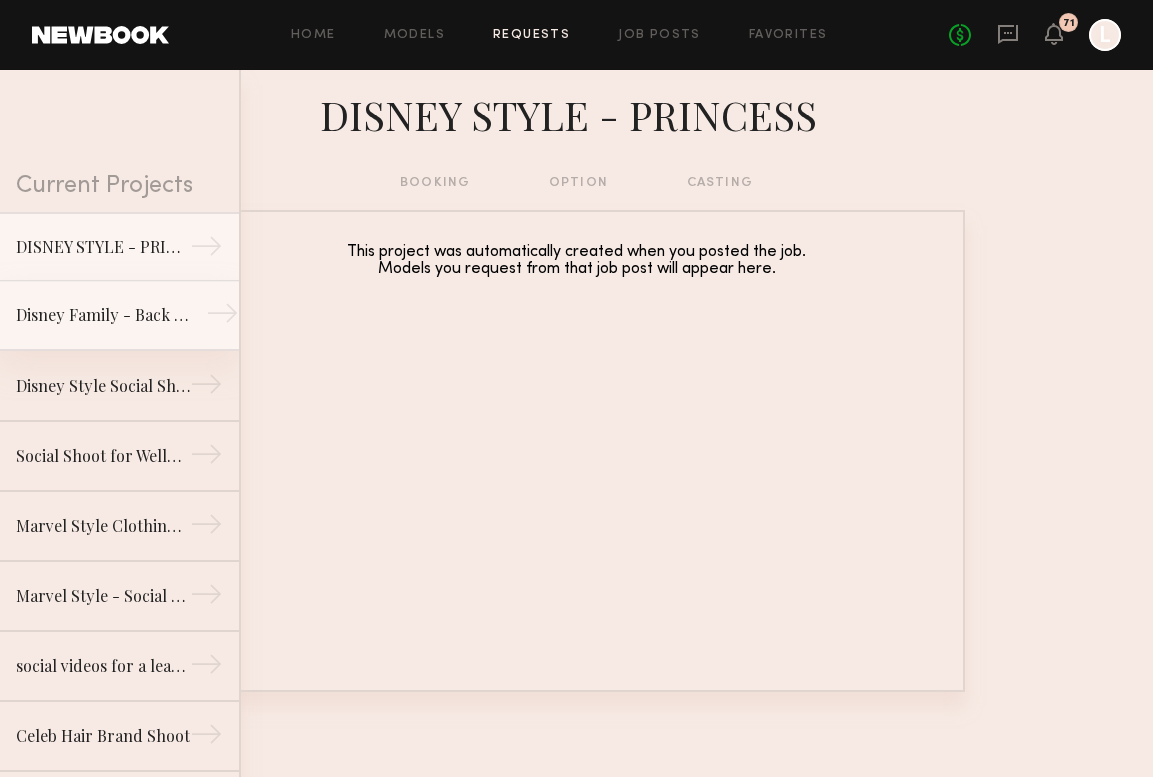 click on "Disney Family - Back to School →" 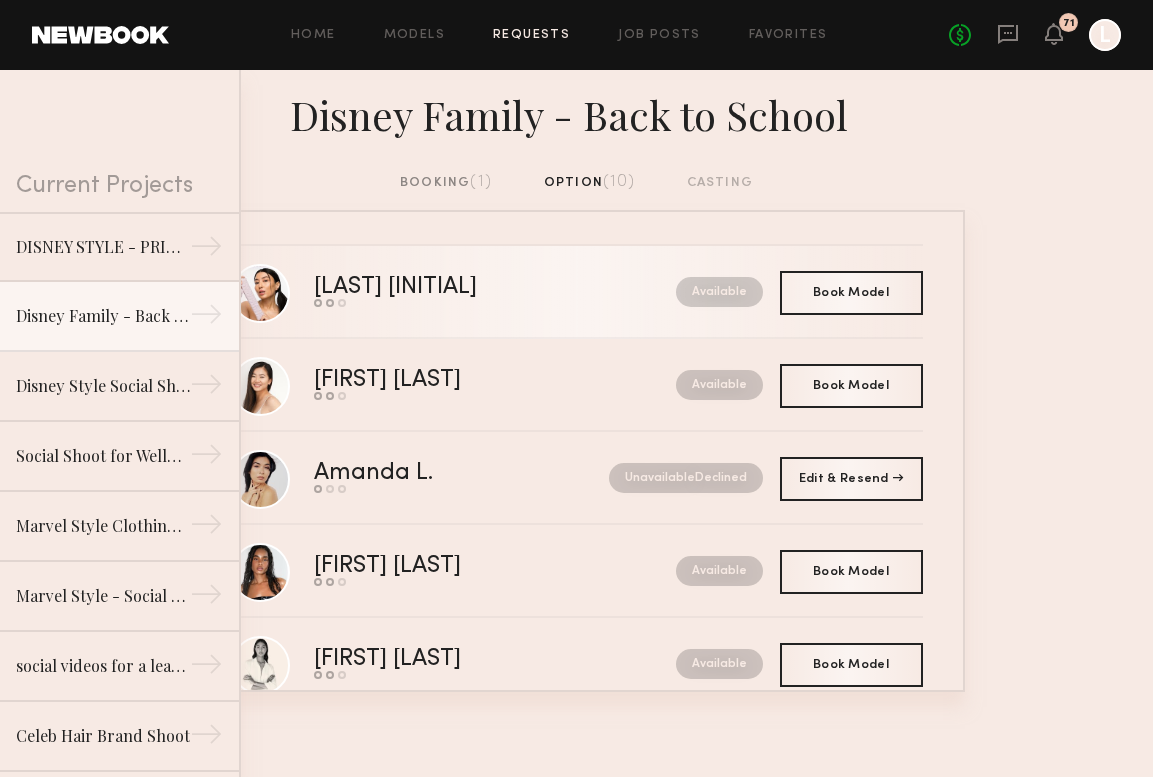 click on "Available" 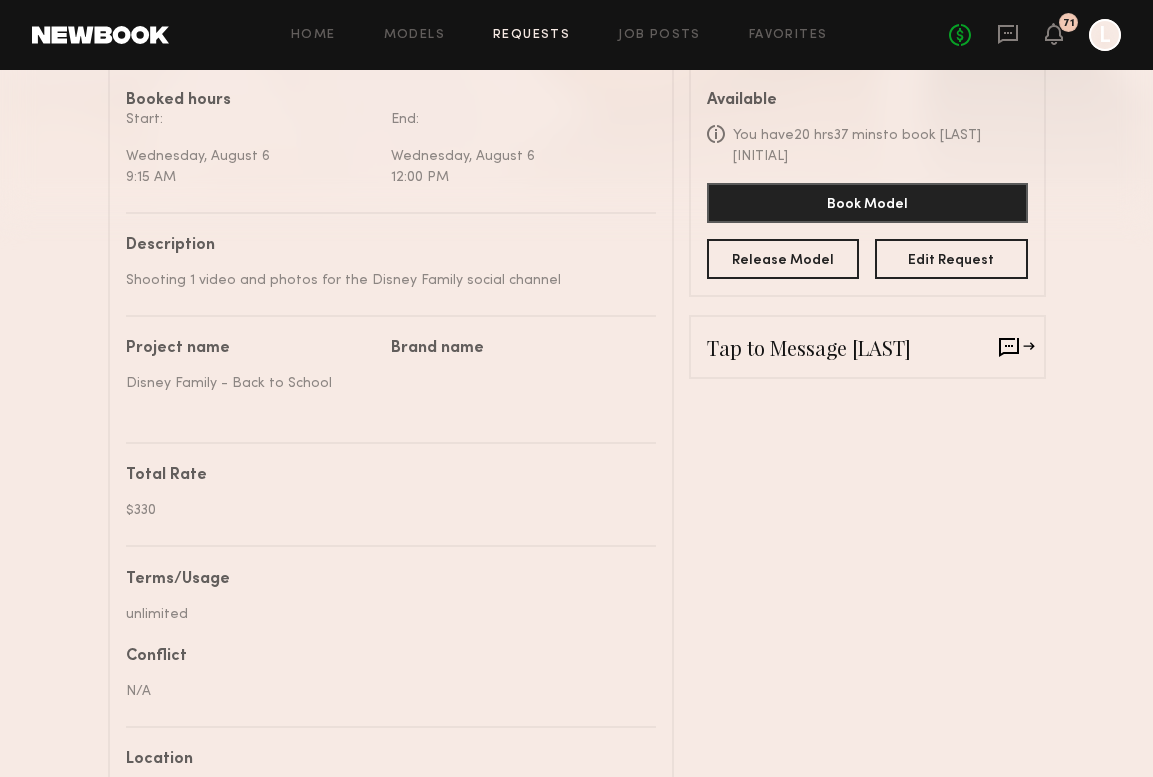 scroll, scrollTop: 607, scrollLeft: 0, axis: vertical 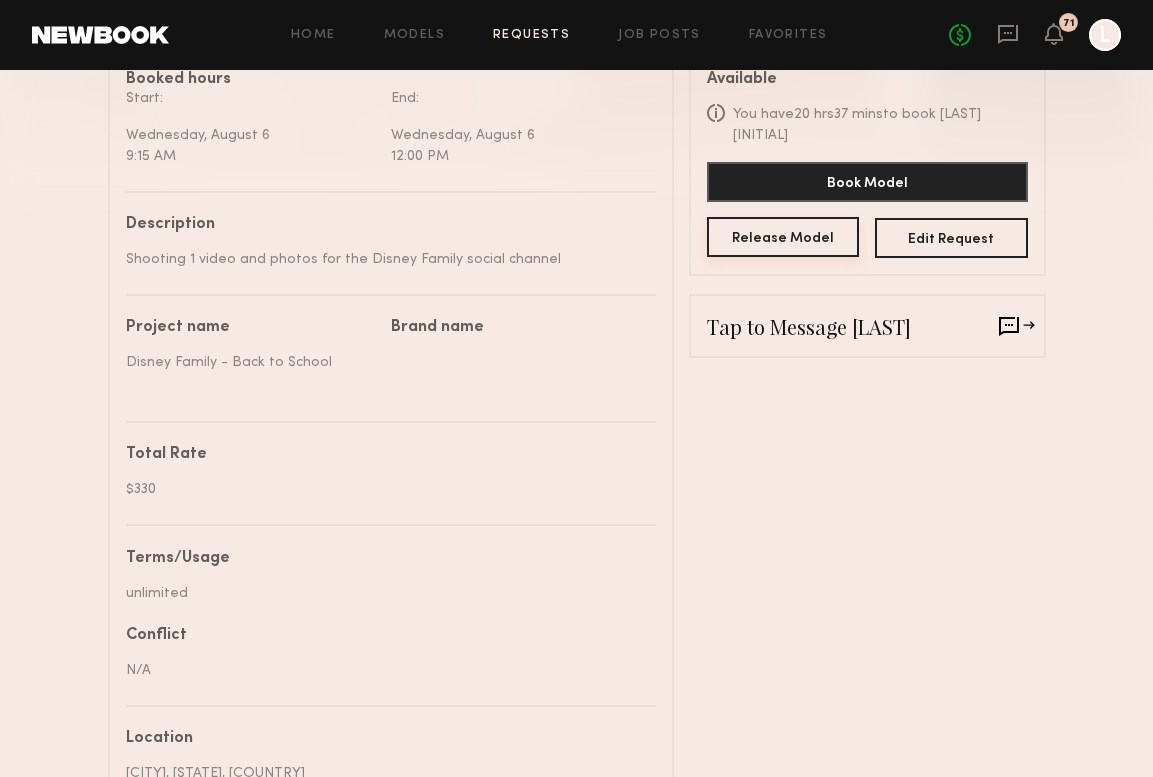 click on "Release Model" 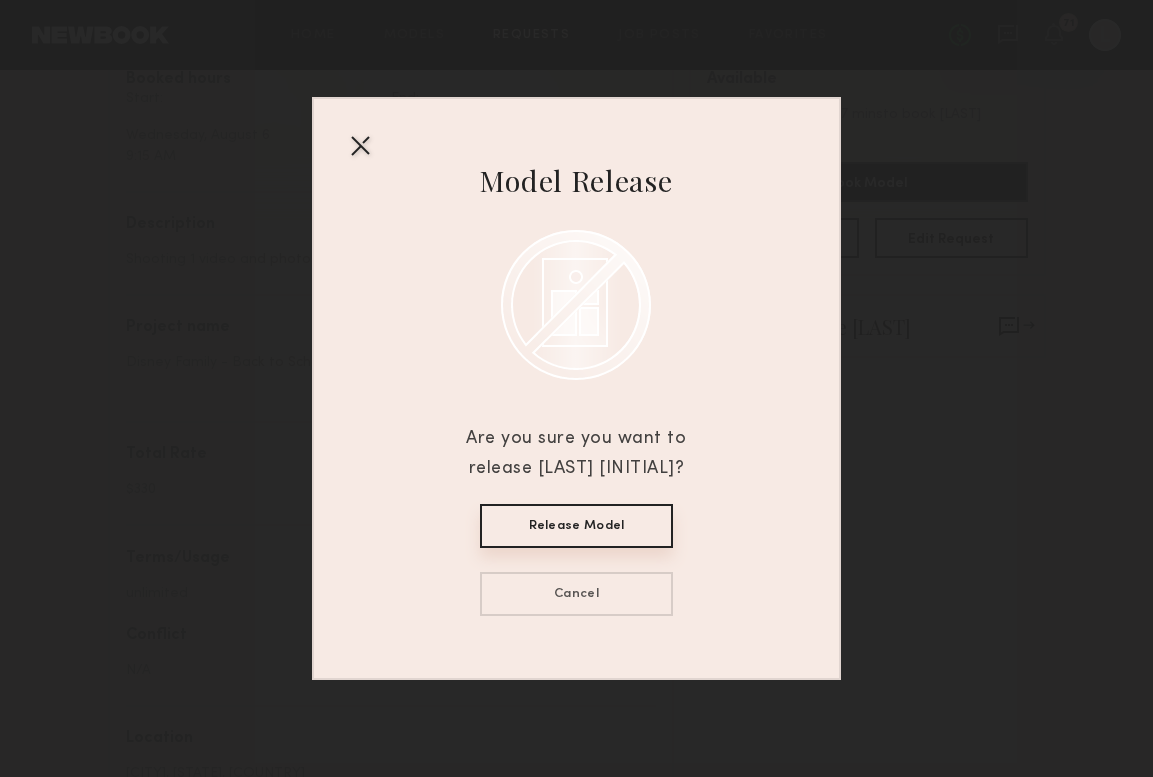 click on "Release Model" at bounding box center [576, 526] 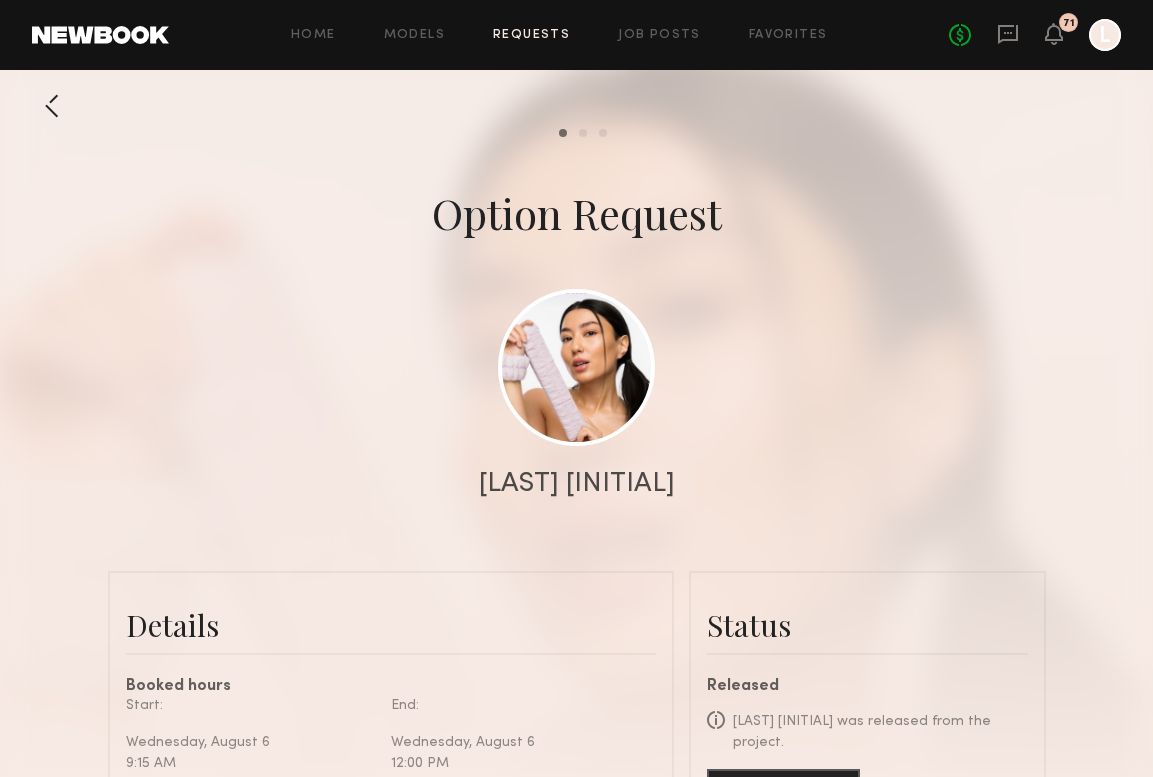 scroll, scrollTop: 0, scrollLeft: 0, axis: both 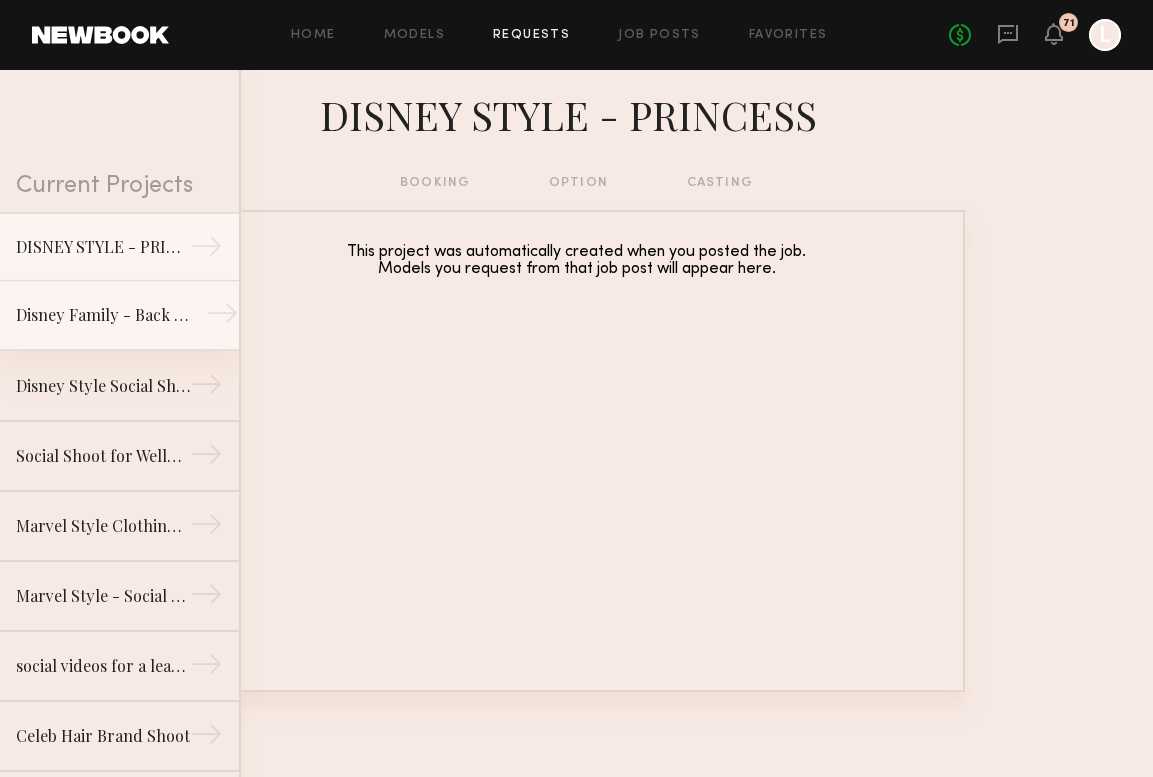 click on "Disney Family - Back to School" 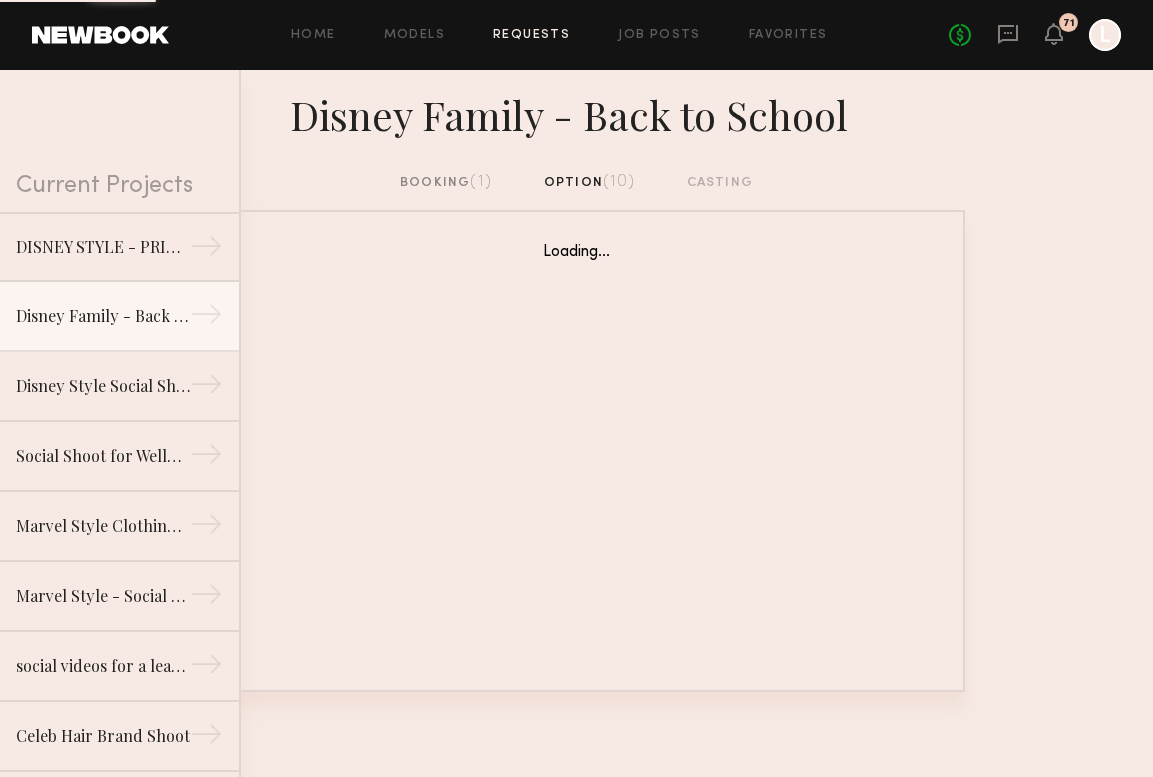 click on "booking  (1)  option  (10)  casting" 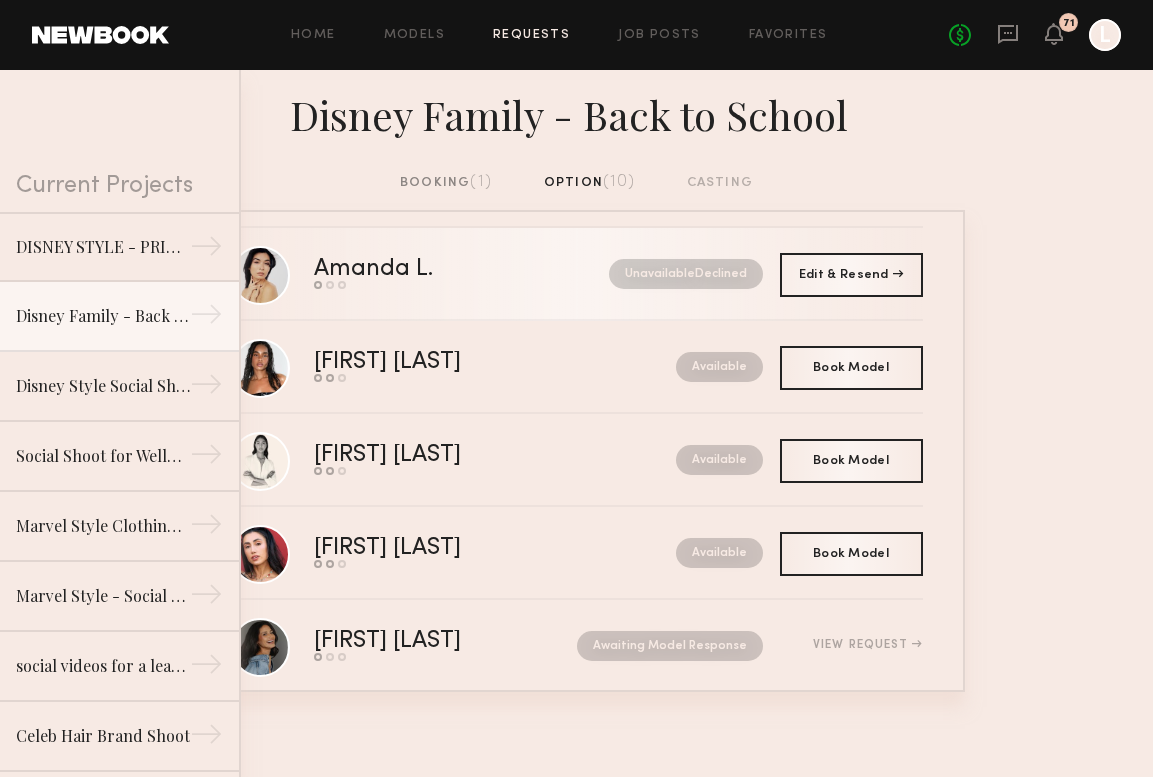 scroll, scrollTop: 207, scrollLeft: 0, axis: vertical 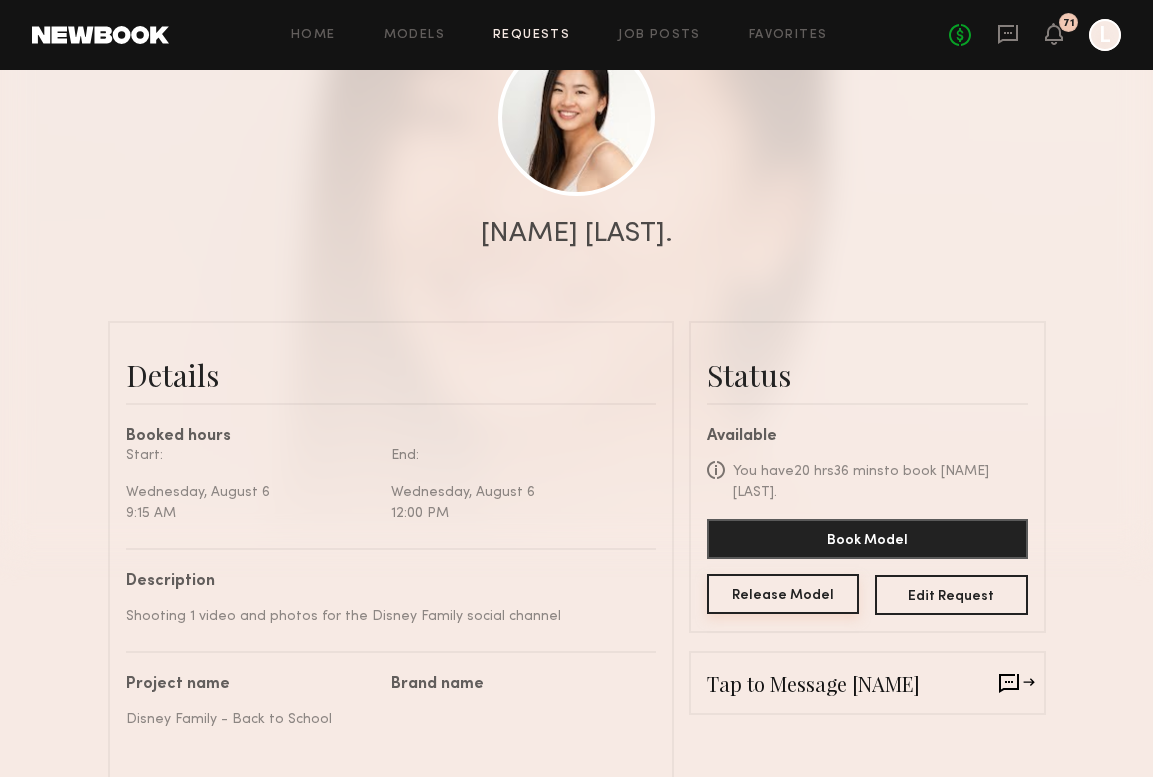 click on "Release Model" 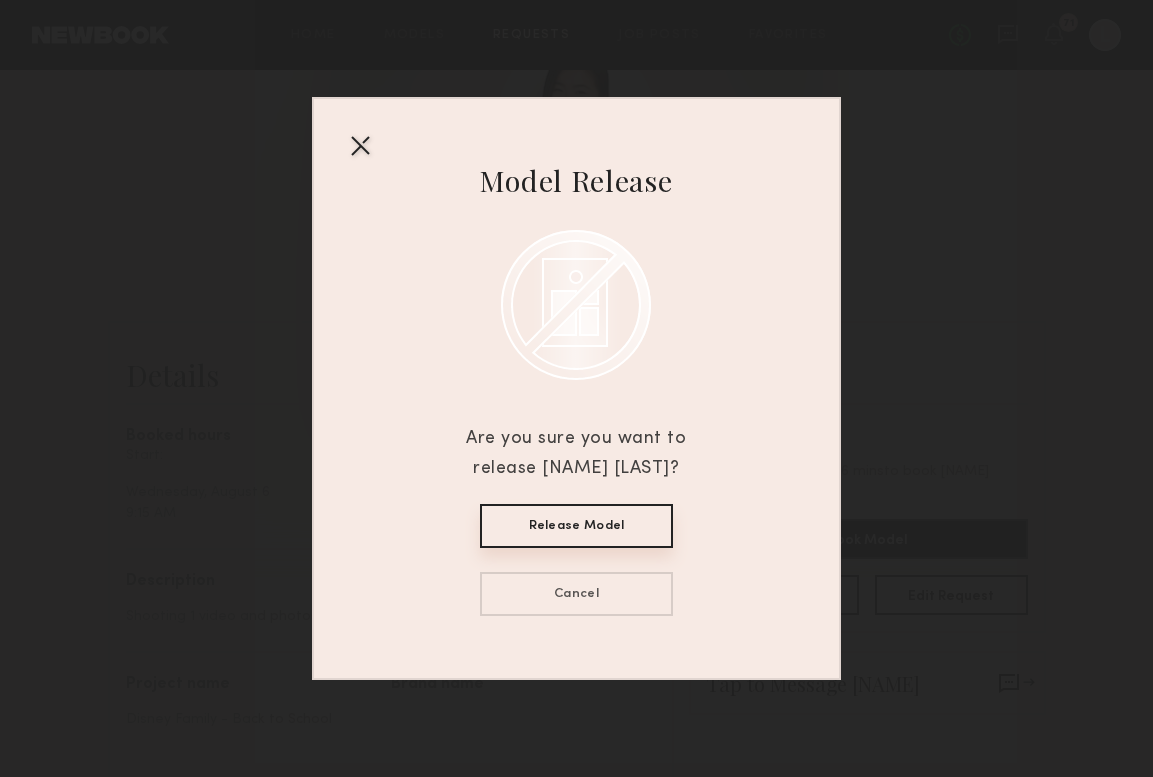 click on "Release Model" at bounding box center (576, 526) 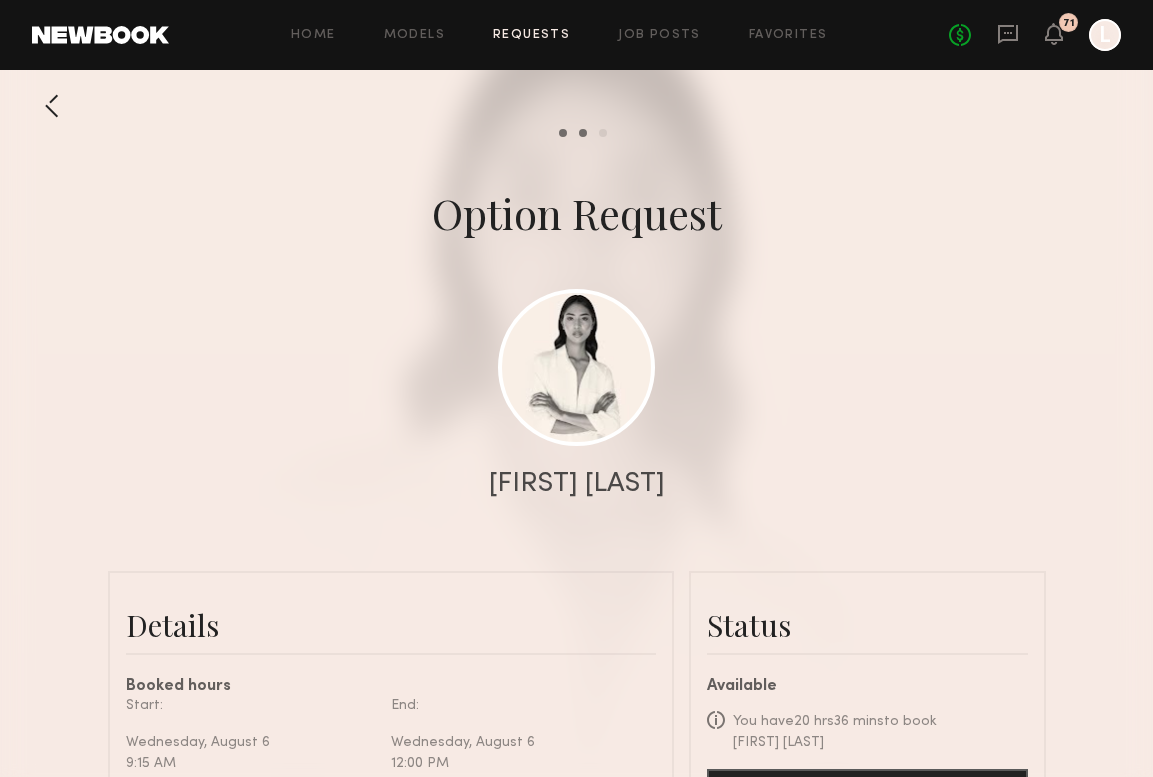 scroll, scrollTop: 331, scrollLeft: 0, axis: vertical 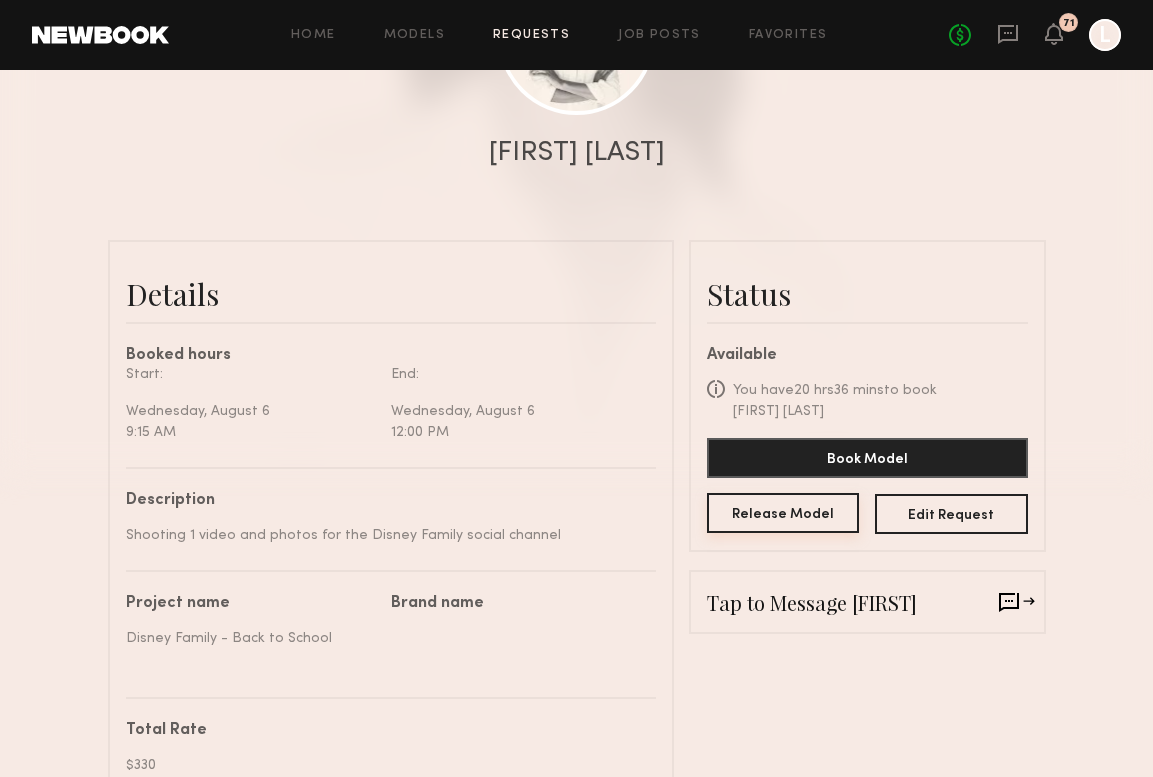 click on "Release Model" 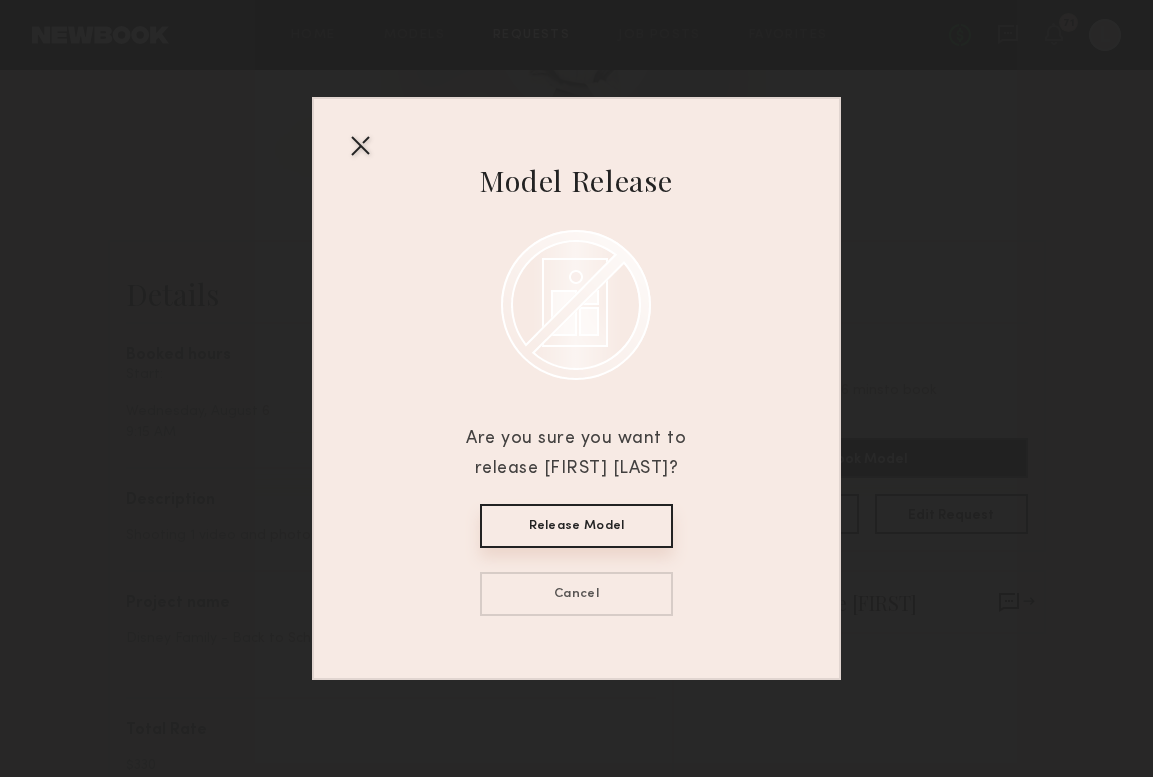 click on "Release Model" at bounding box center [576, 526] 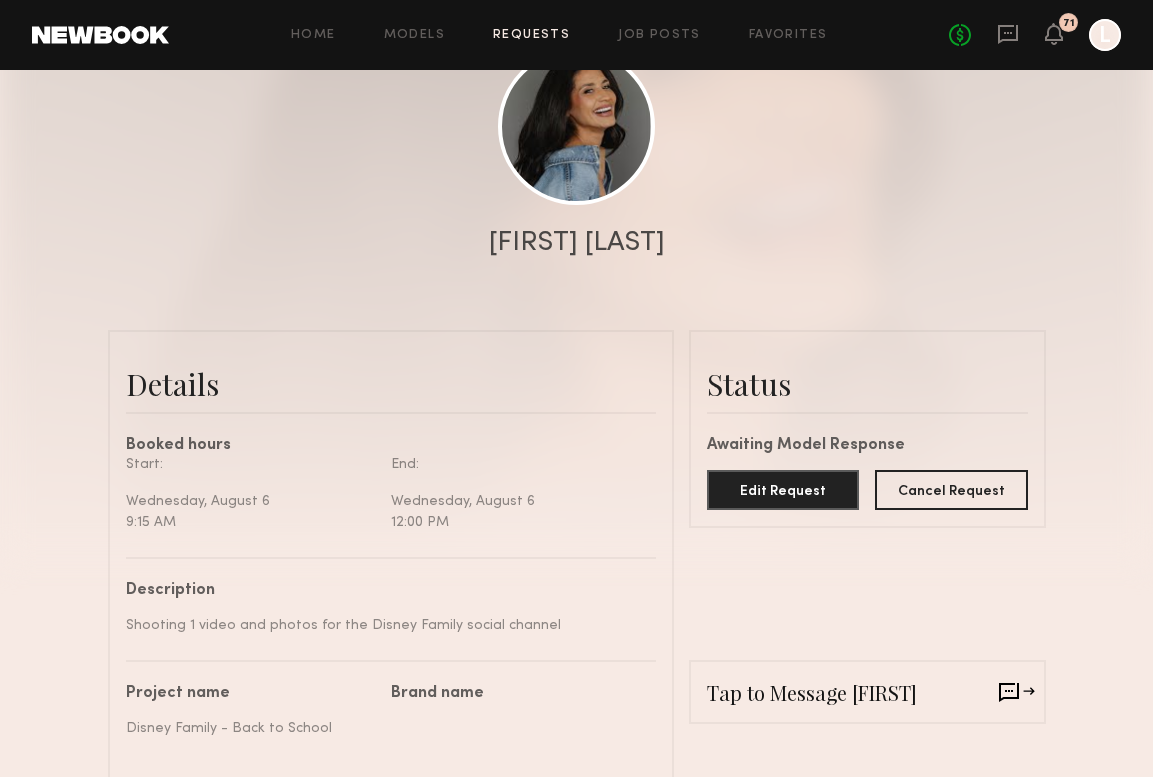scroll, scrollTop: 245, scrollLeft: 0, axis: vertical 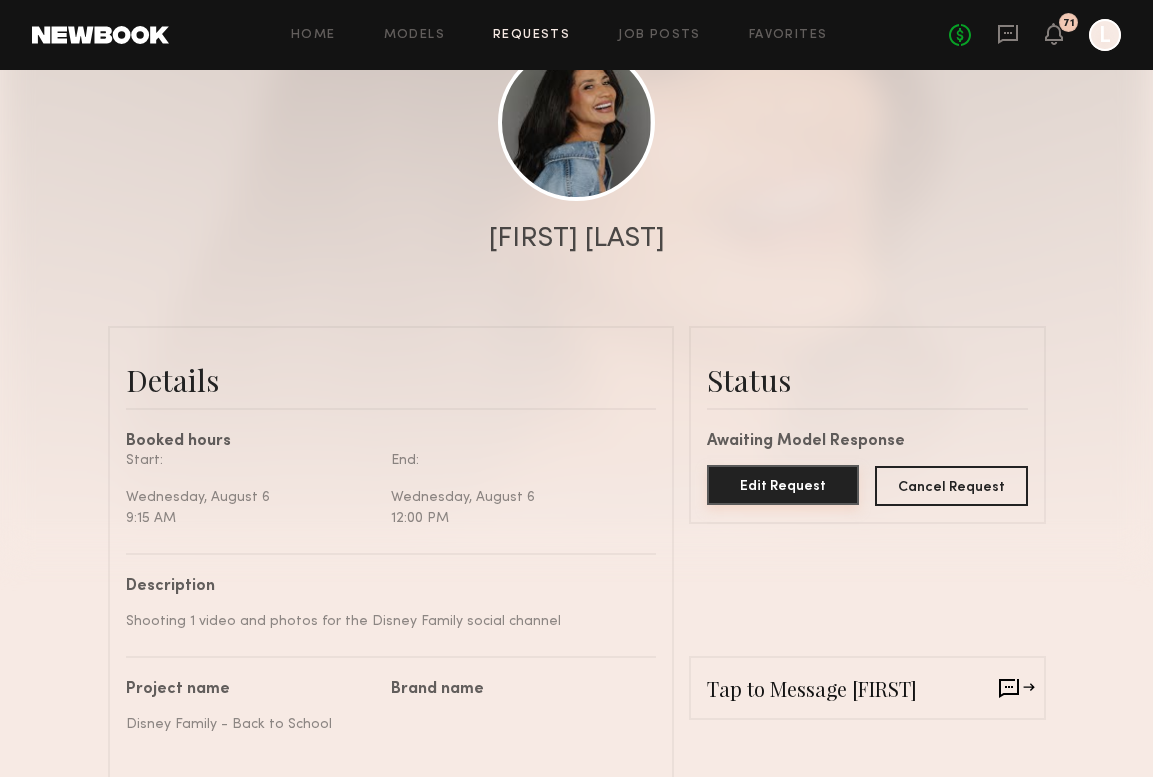 click on "Edit Request" 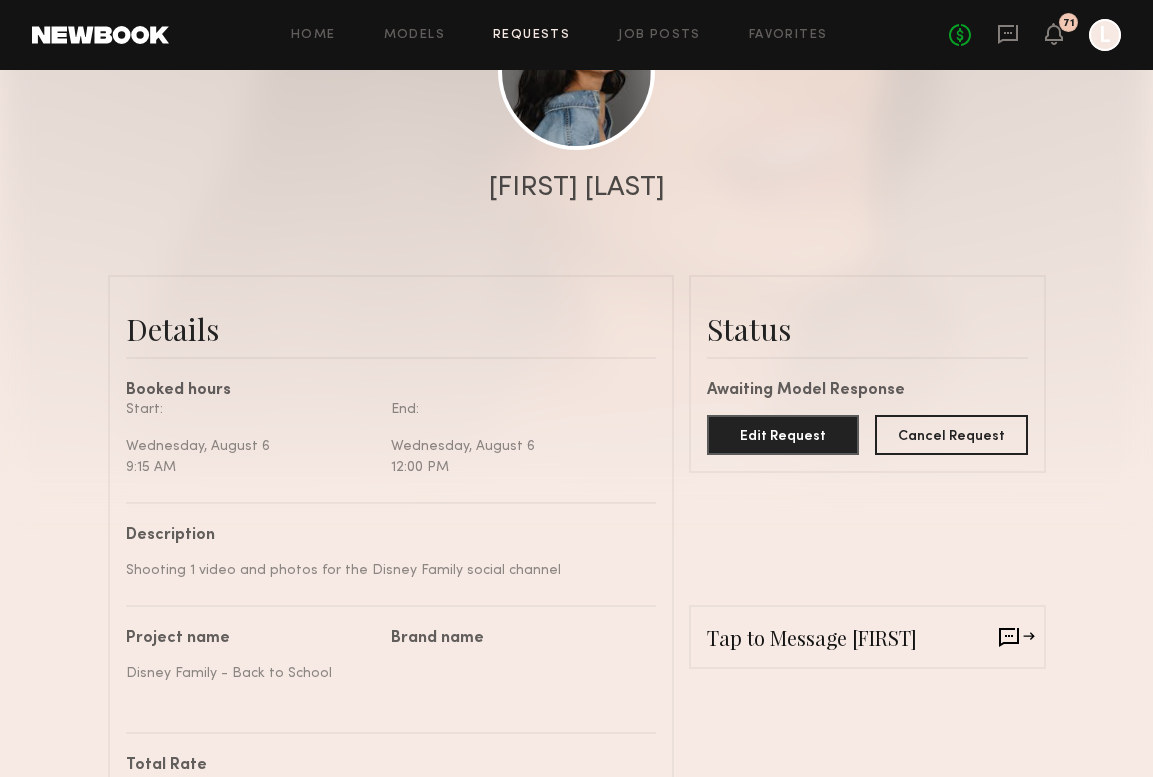 scroll, scrollTop: 301, scrollLeft: 0, axis: vertical 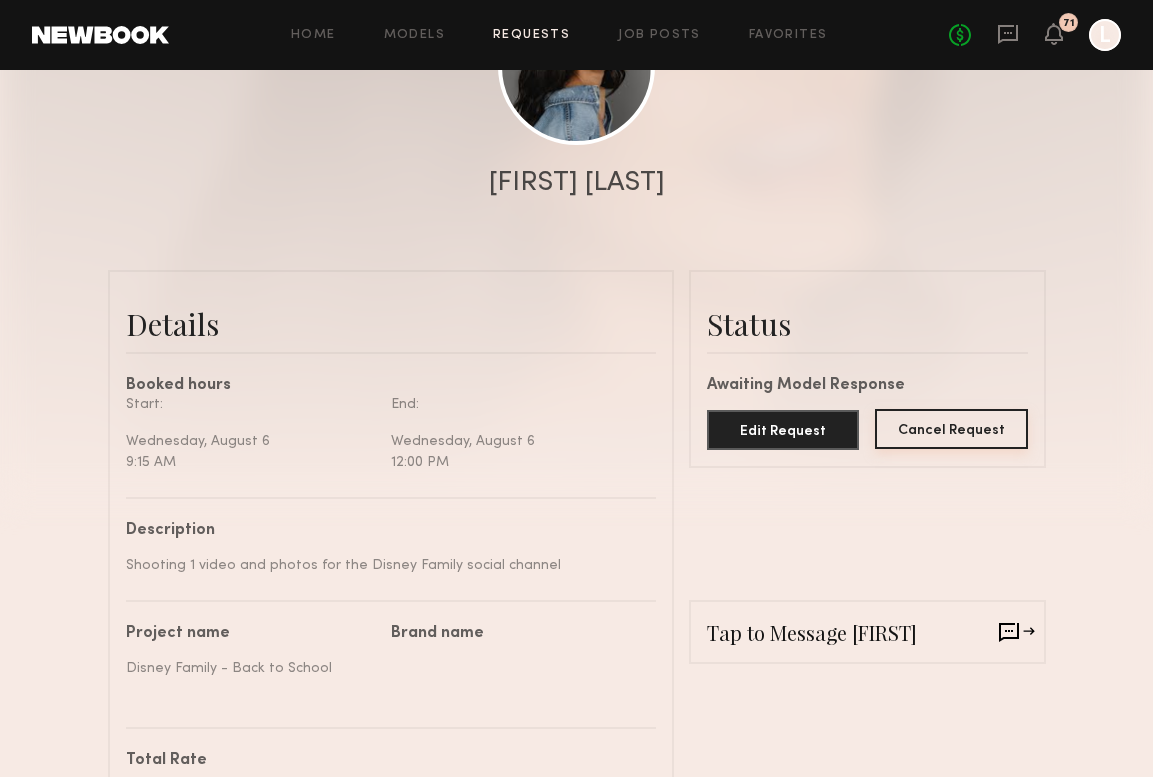 click on "Cancel Request" 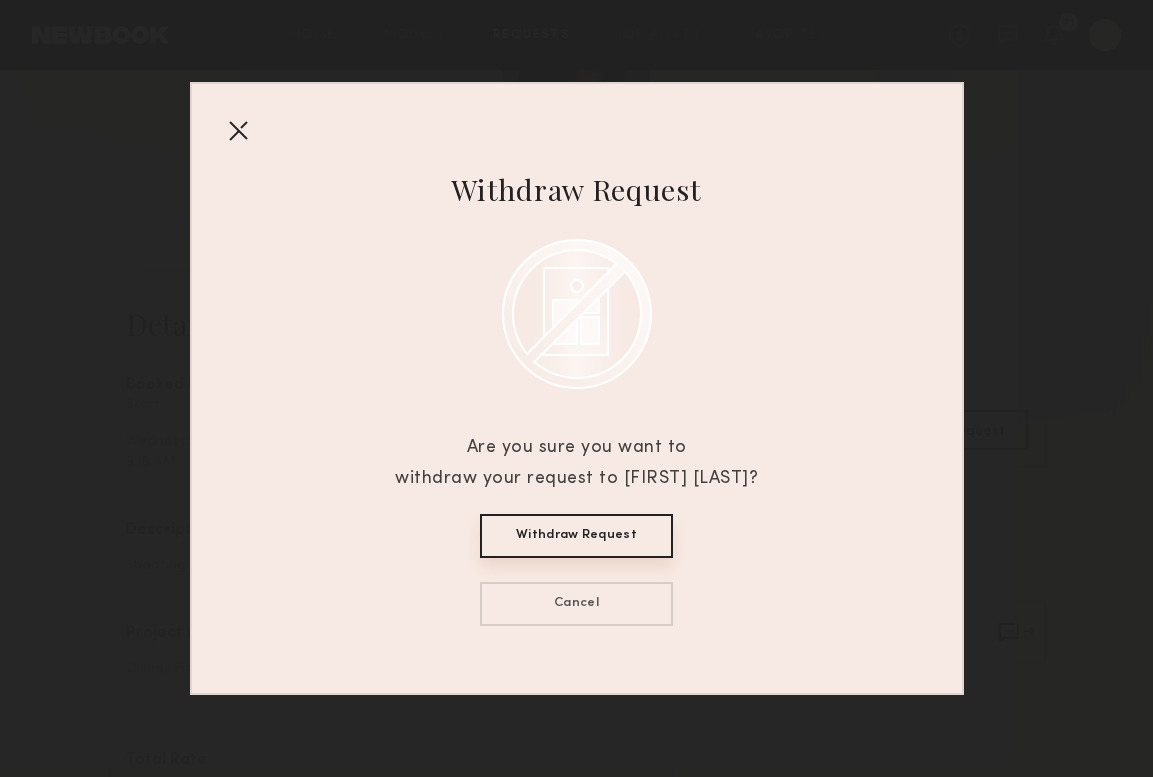 click on "Withdraw Request" at bounding box center (576, 536) 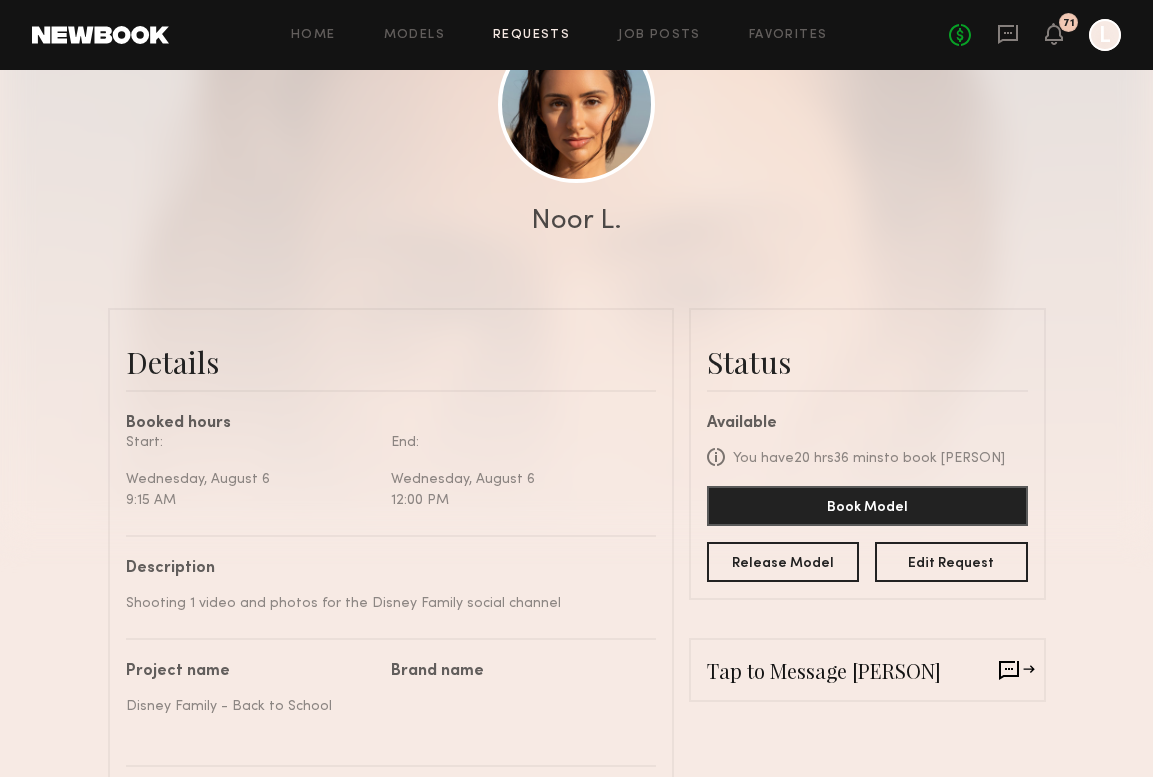 scroll, scrollTop: 296, scrollLeft: 0, axis: vertical 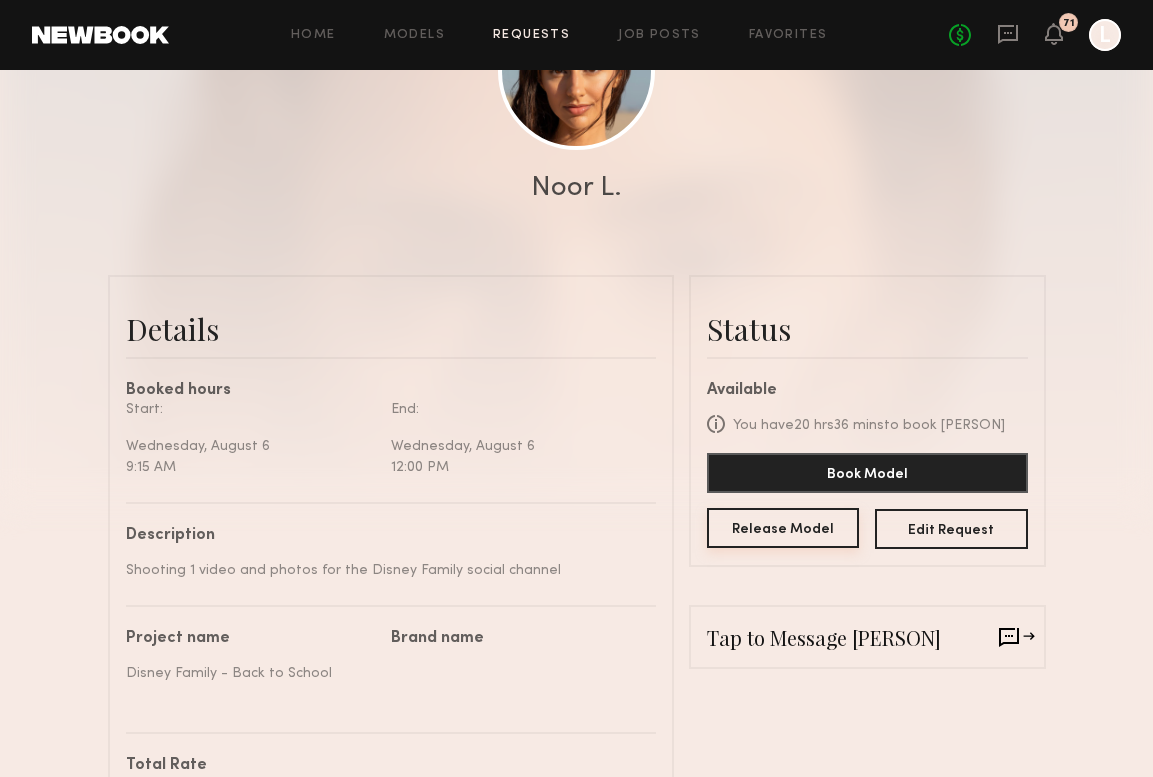 click on "Release Model" 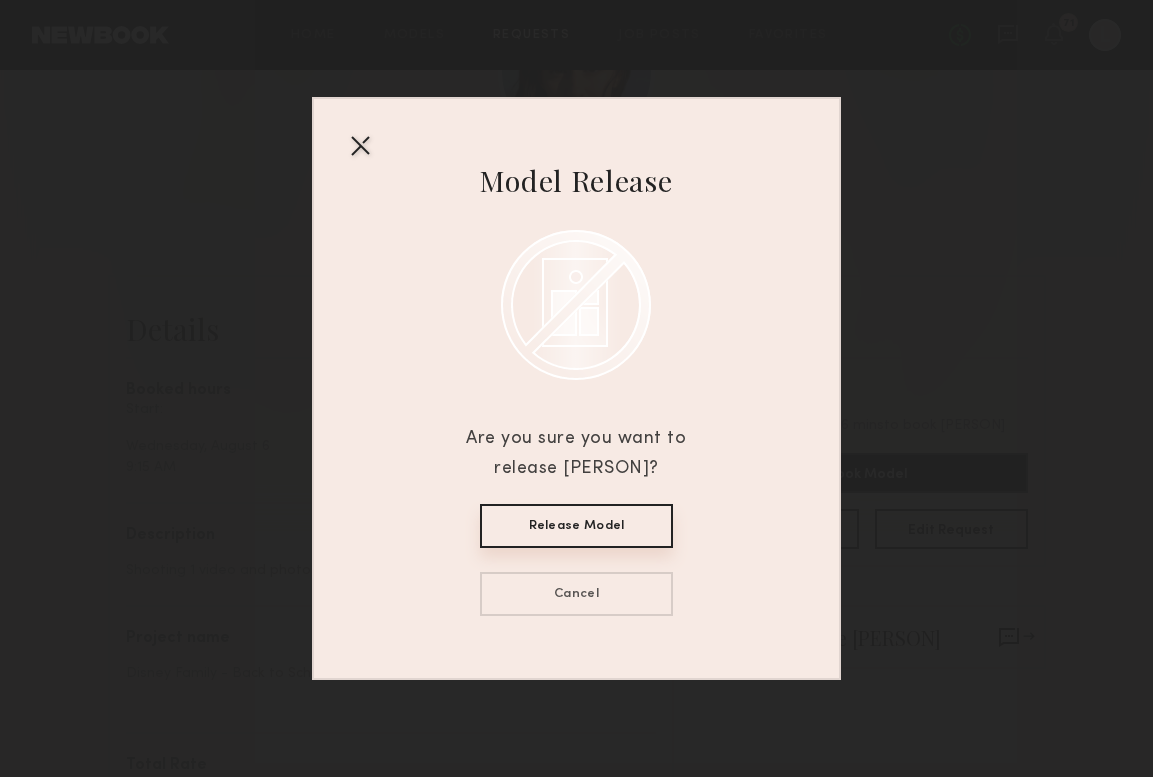 click on "Release Model" at bounding box center [576, 526] 